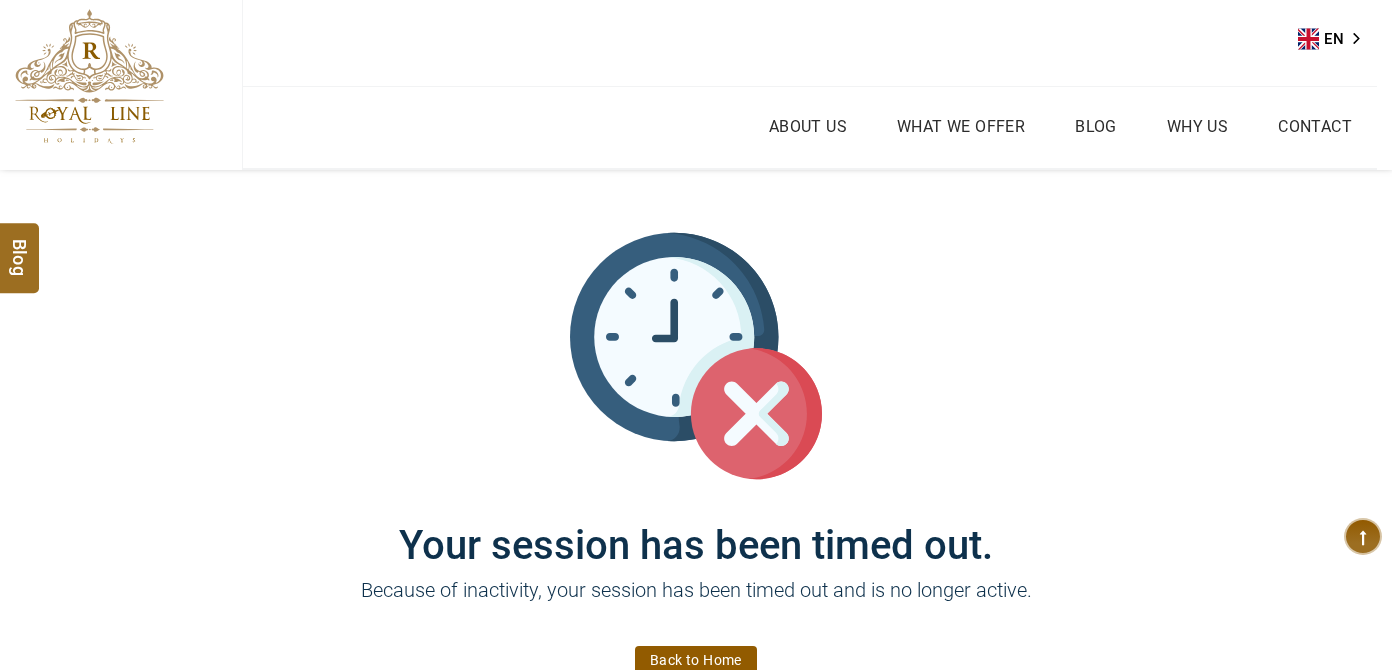 scroll, scrollTop: 0, scrollLeft: 0, axis: both 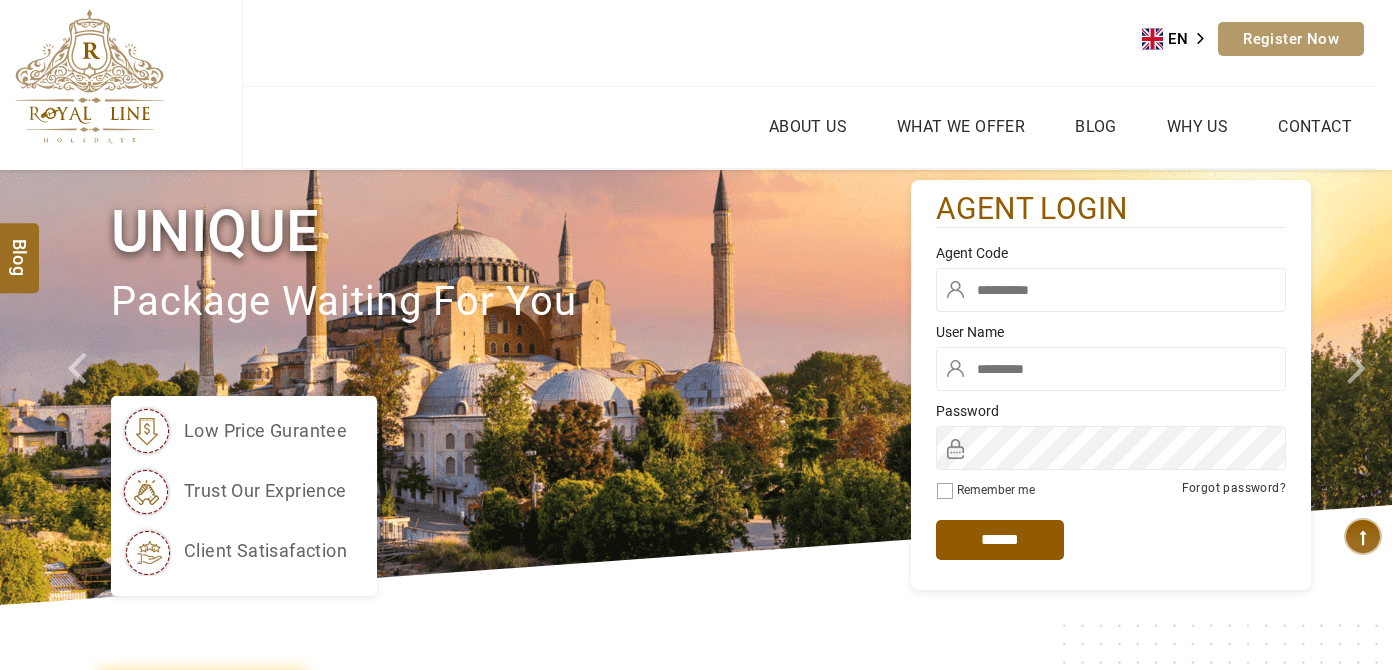 type on "******" 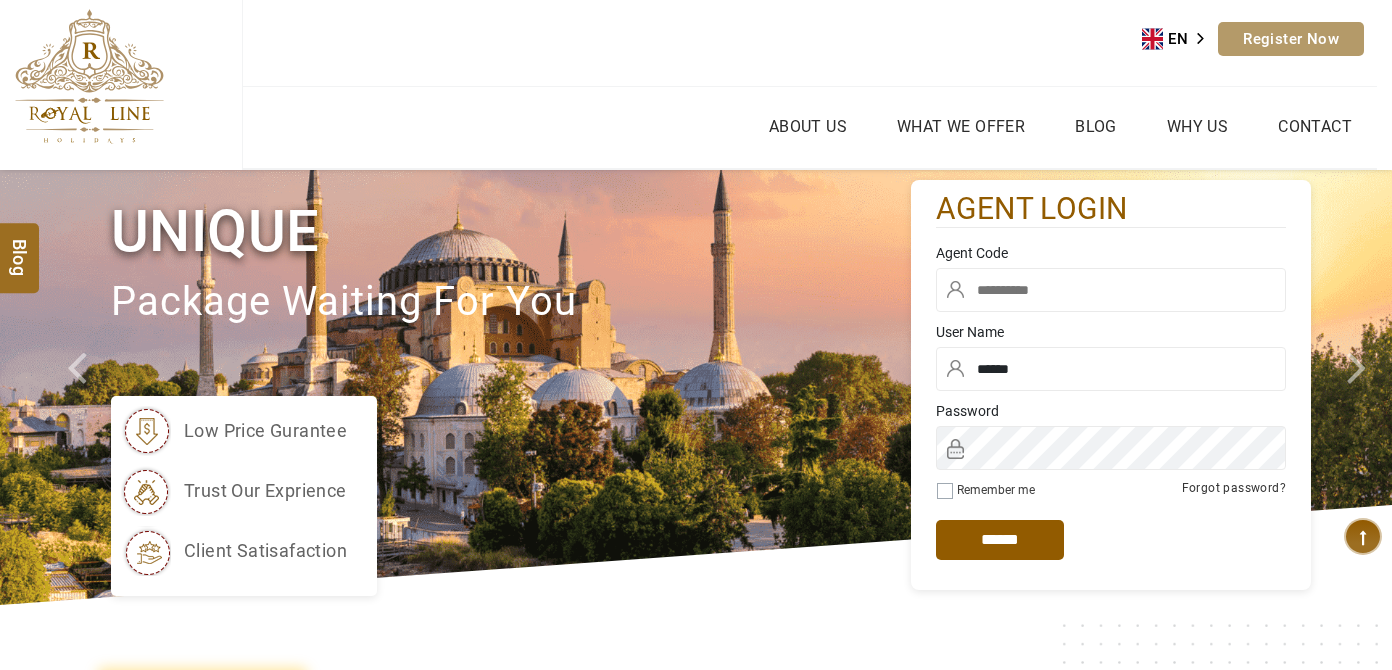 click at bounding box center [1111, 290] 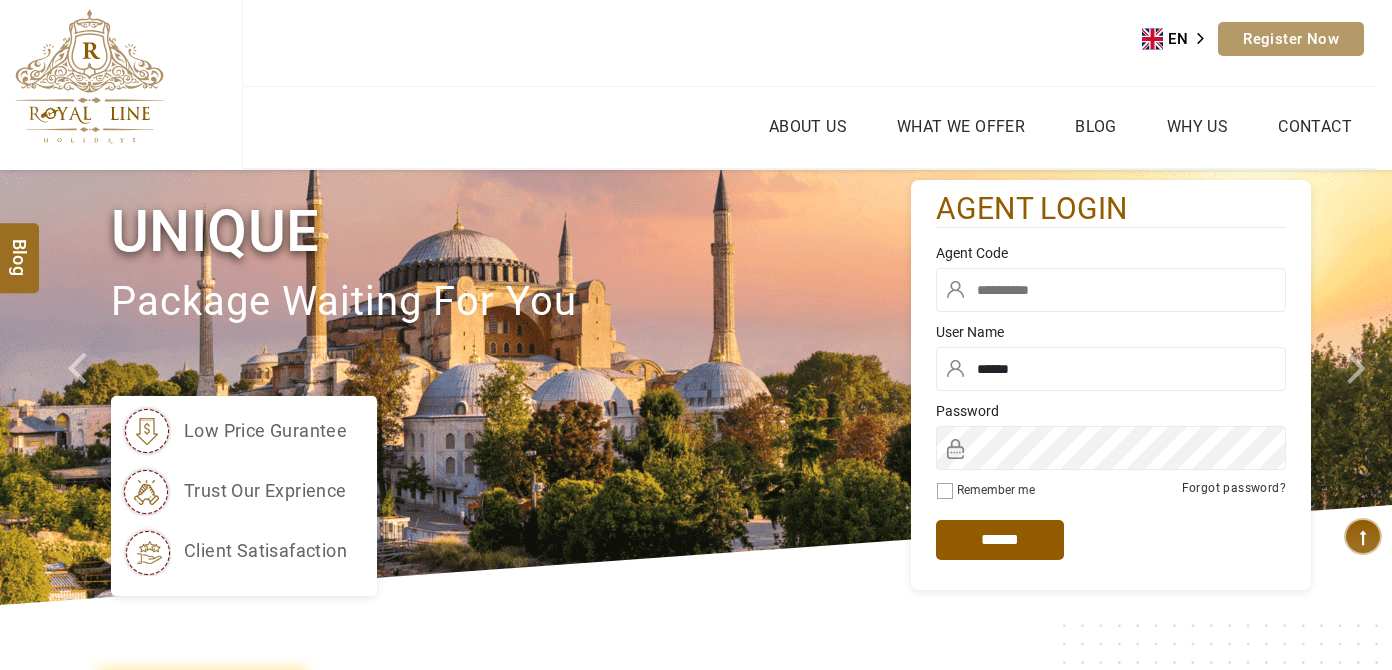 click at bounding box center (1111, 290) 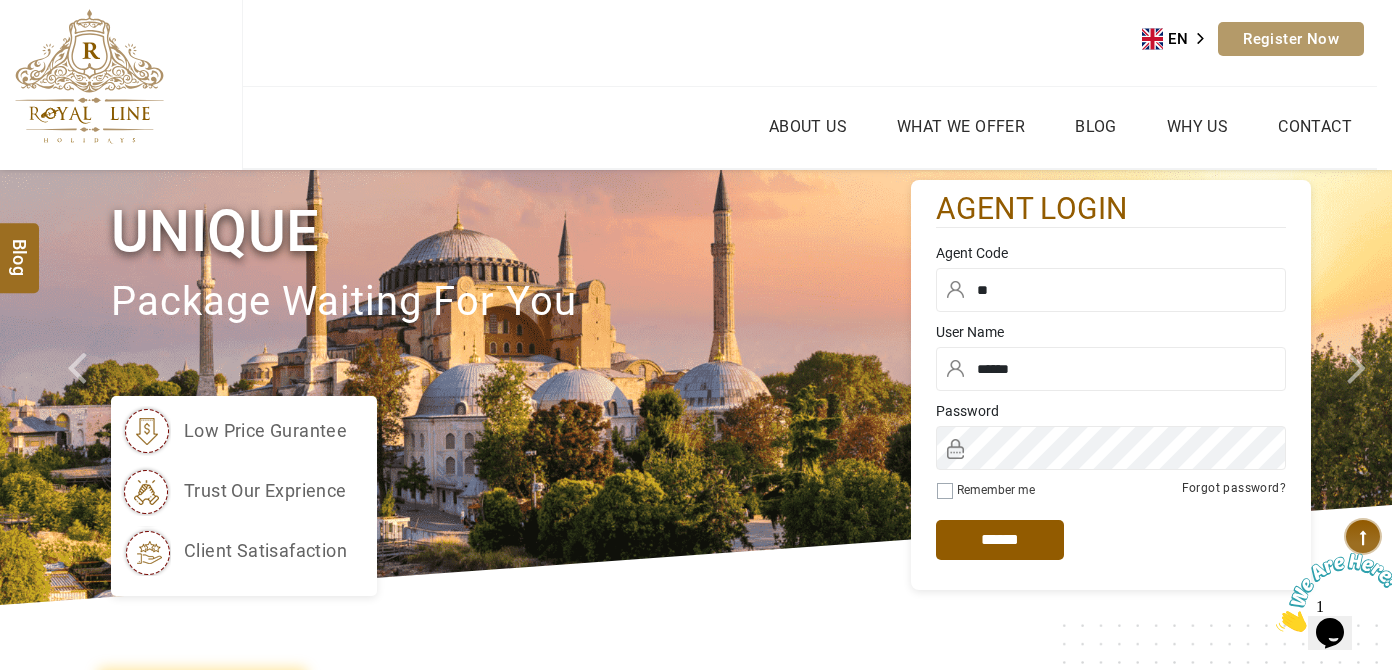 scroll, scrollTop: 0, scrollLeft: 0, axis: both 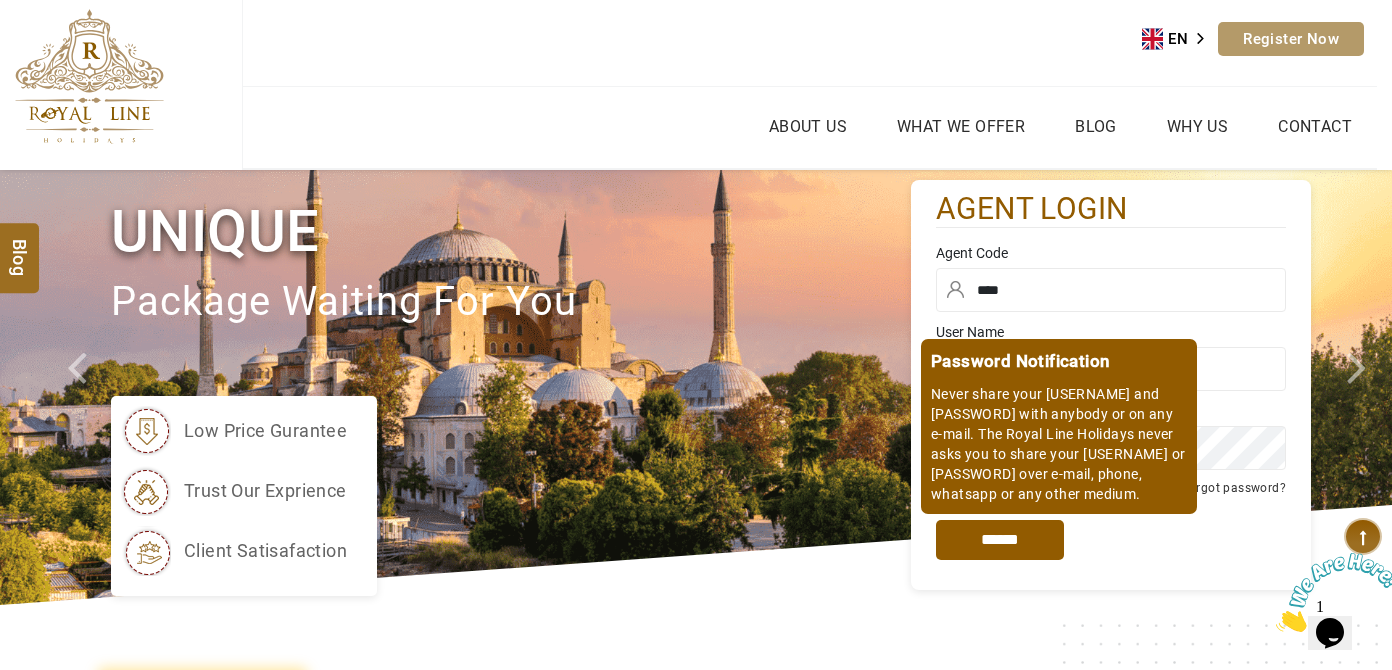 type on "****" 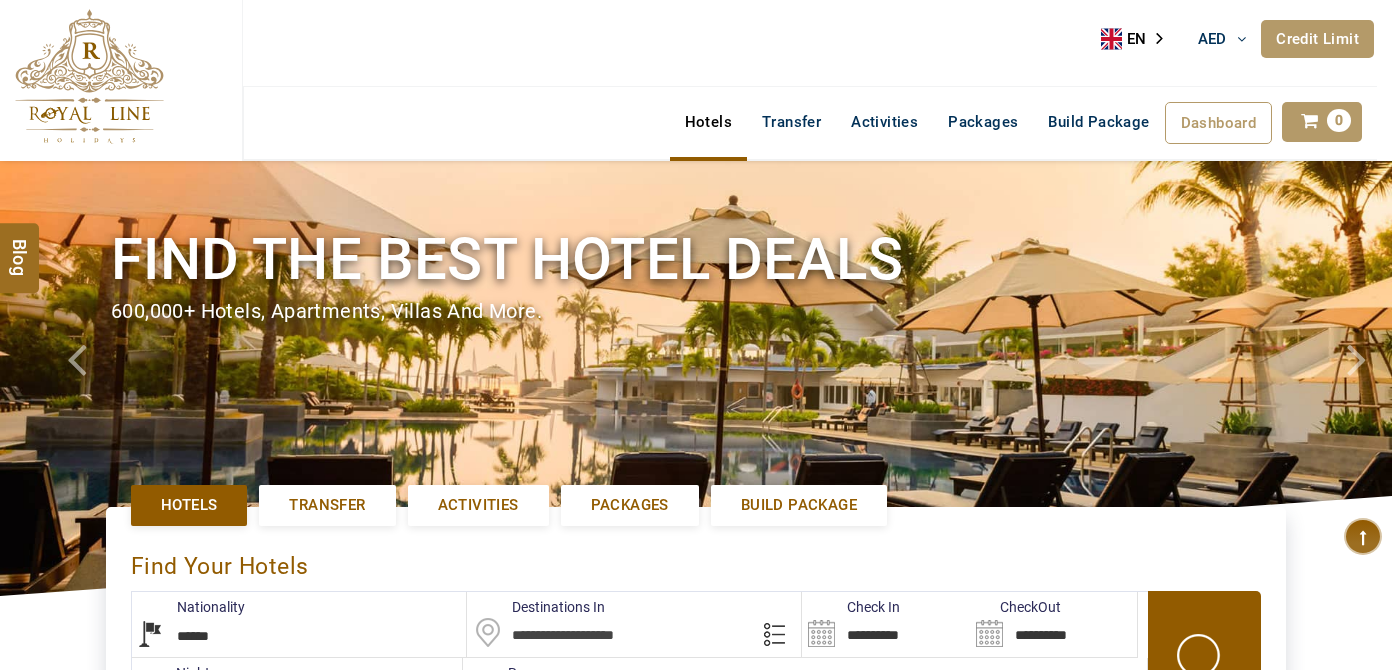 select on "******" 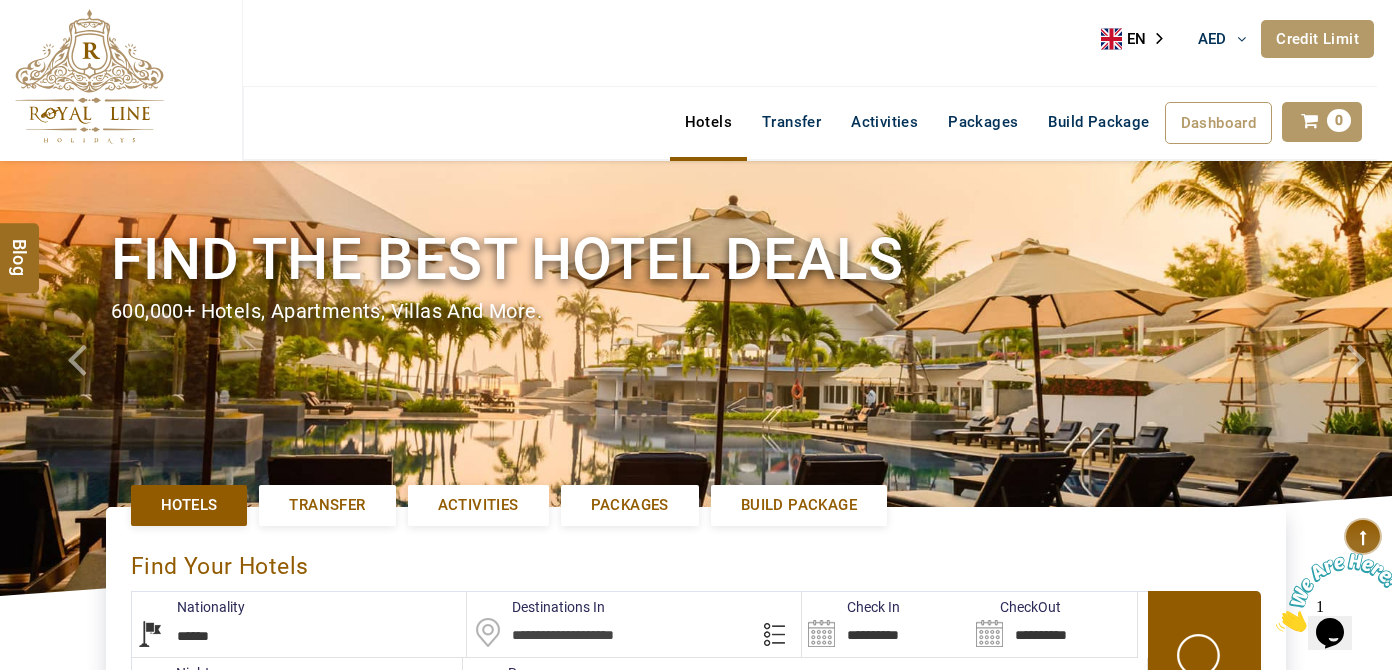 scroll, scrollTop: 0, scrollLeft: 0, axis: both 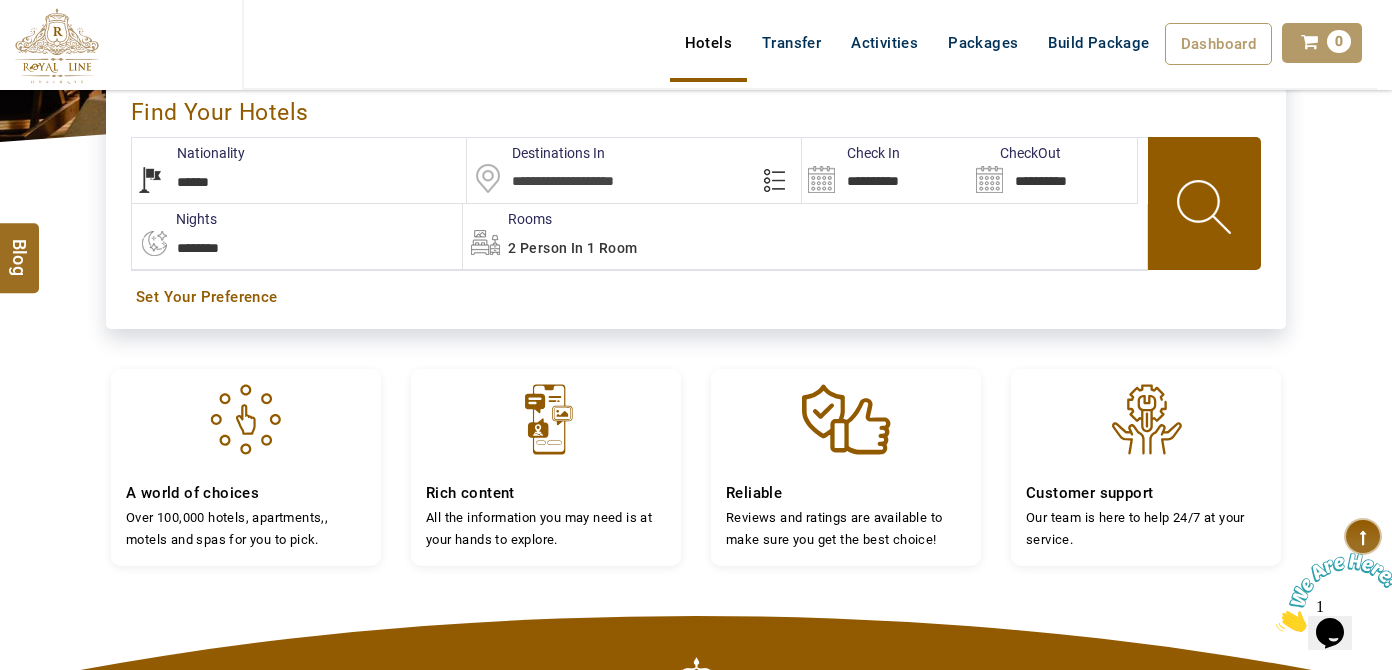 click on "Destinations In" at bounding box center (536, 153) 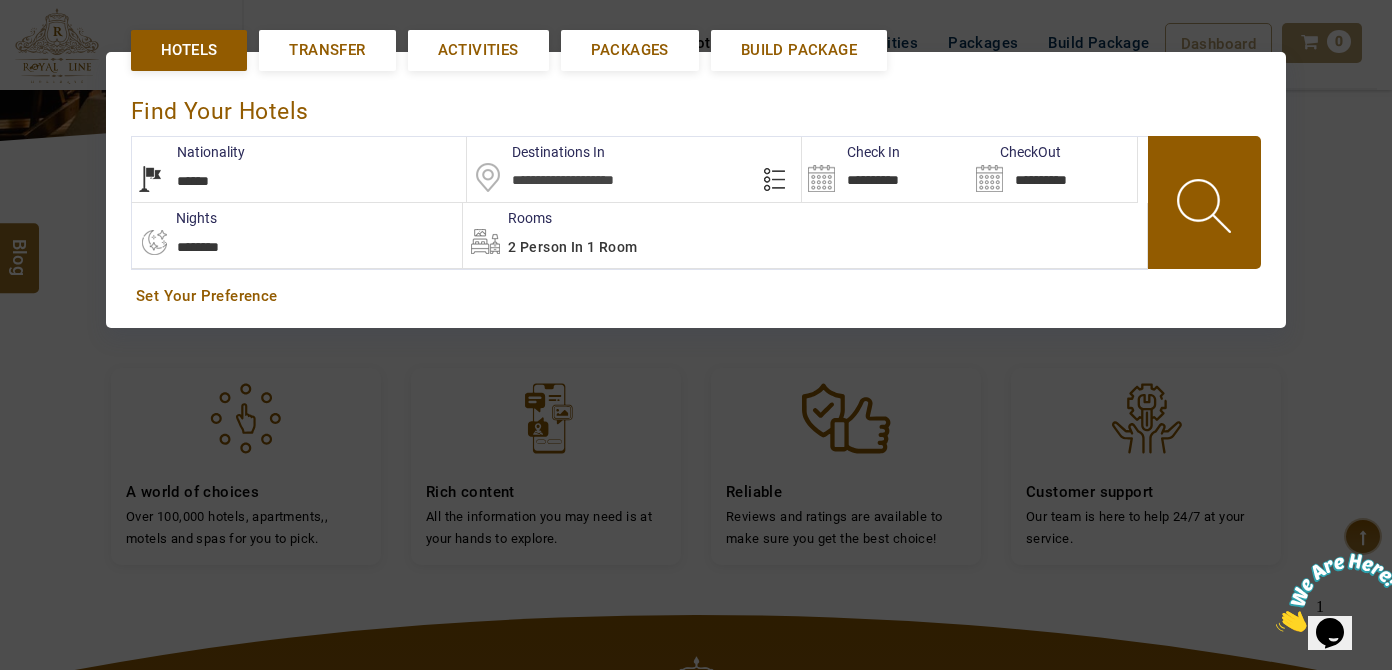 click at bounding box center [634, 169] 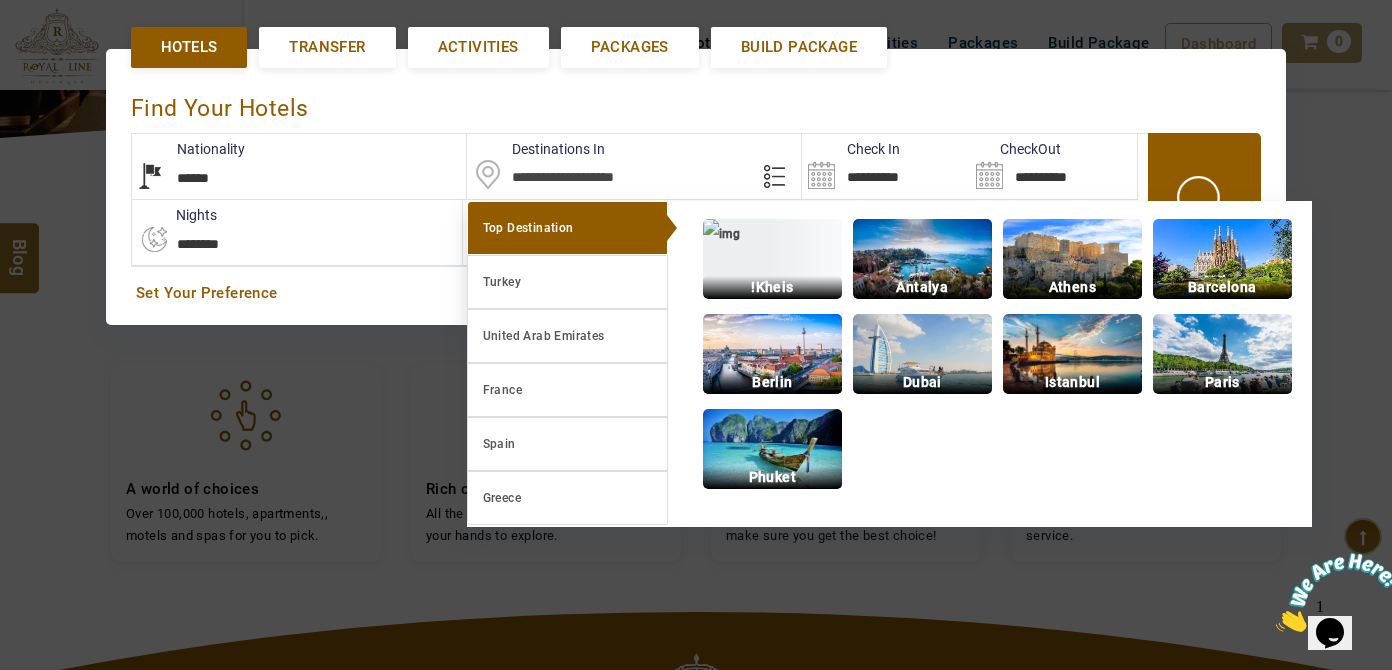 scroll, scrollTop: 458, scrollLeft: 0, axis: vertical 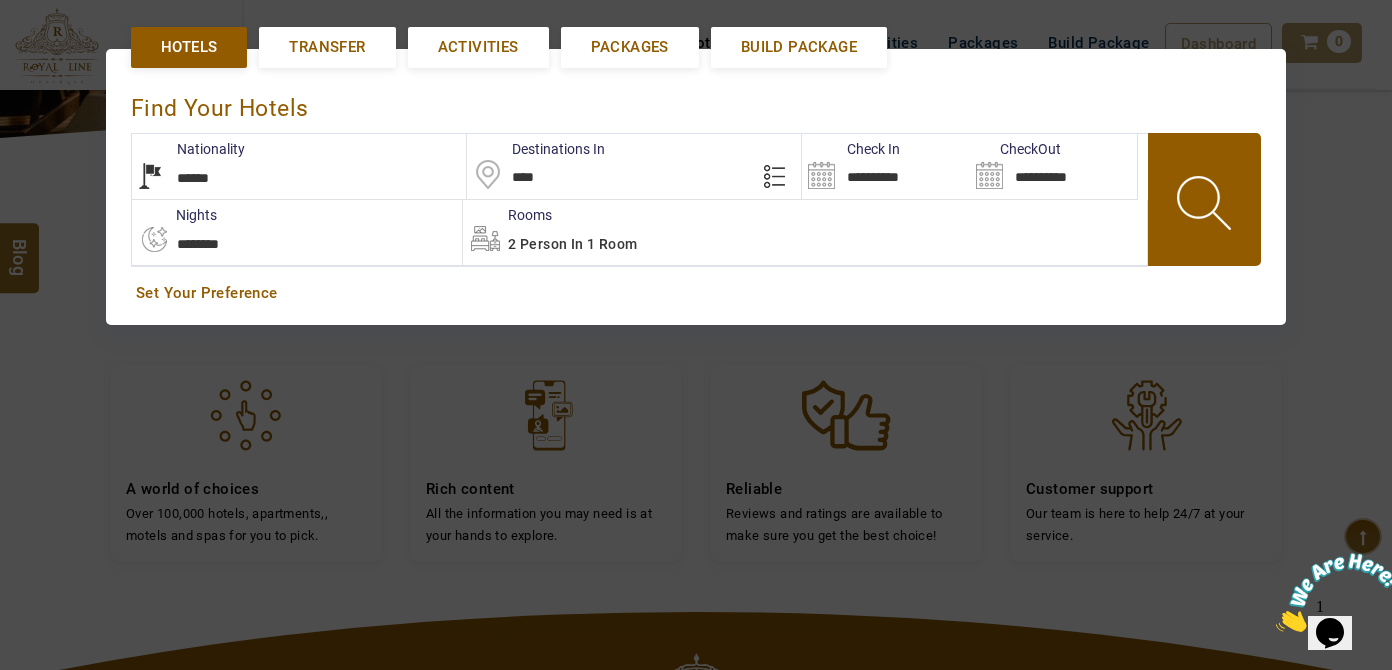 click on "****" at bounding box center [634, 166] 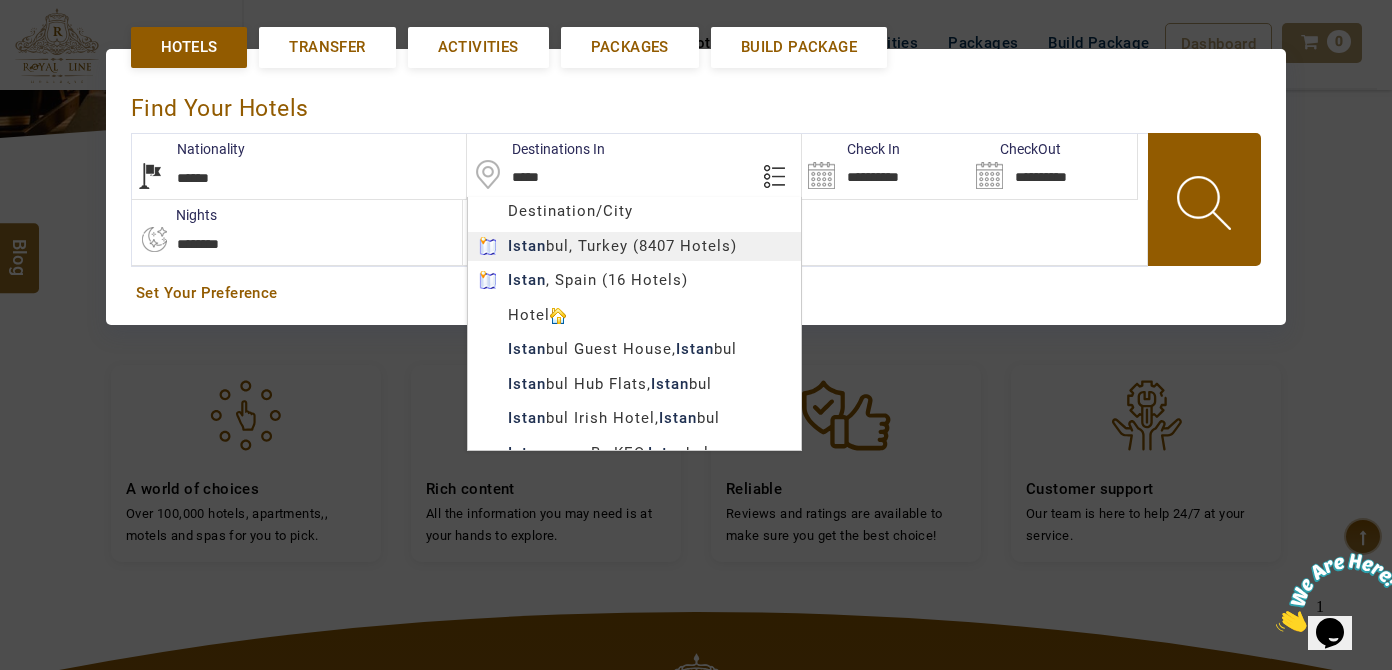 type on "********" 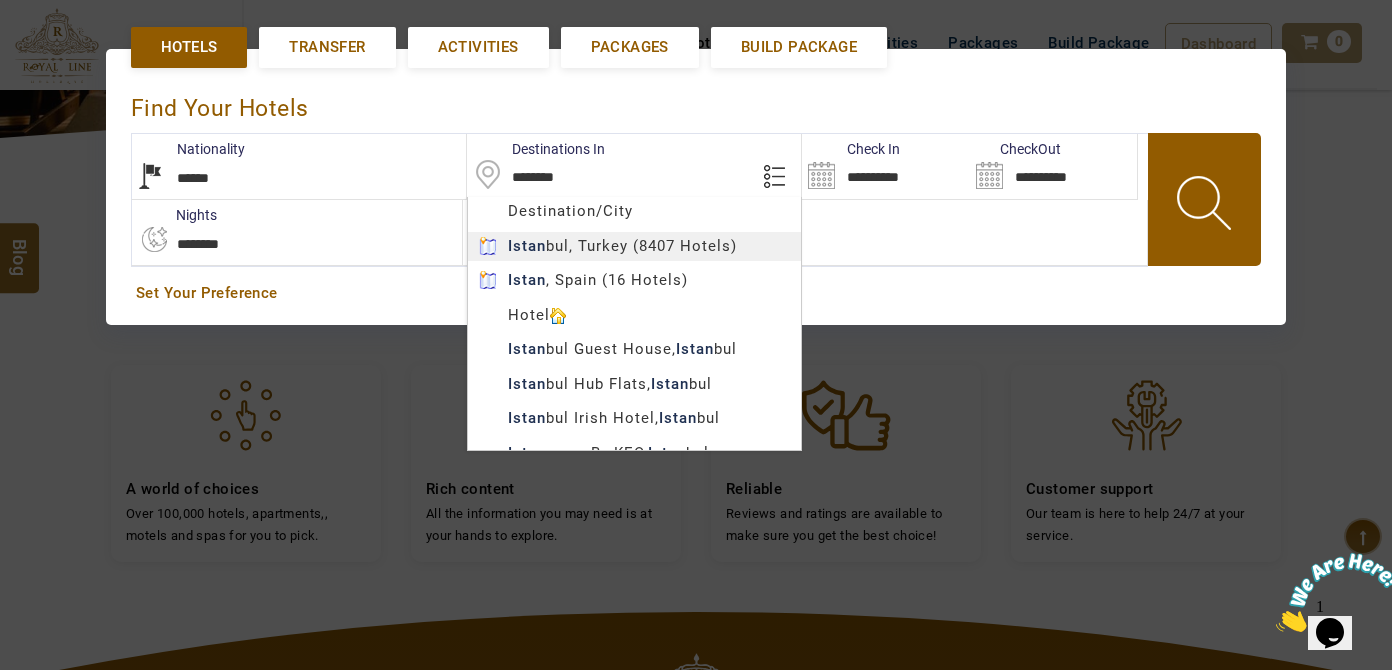 click on "LARISA HAWWARI AED AED  AED EUR  € USD  $ INR  ₹ THB  ฿ IDR  Rp BHD  BHD TRY  ₺ Credit Limit EN HE AR ES PT ZH Helpline
+971 55 344 0168 Register Now +971 55 344 0168 info@royallineholidays.com About Us What we Offer Blog Why Us Contact Hotels  Transfer Activities Packages Build Package Dashboard My Profile My Booking My Reports My Quotation Sign Out 0 Points Redeem Now To Redeem 9313 Points Future Points  4687   Points Credit Limit Credit Limit USD 25000.00 70% Complete Used USD 18689.34 Available USD 6310.66 Setting  Looks like you haven't added anything to your cart yet Countinue Shopping ****** ****** Please Wait.. Blog demo
Remember me Forgot
password? LOG IN Don't have an account?   Register Now My Booking View/ Print/Cancel Your Booking without Signing in Submit demo
In A Few Moment, You Will Be Celebrating Best Hotel options galore ! Check In   CheckOut Rooms Rooms Please Wait Find the best hotel deals 600,000+ hotels, apartments, villas and more. ******" at bounding box center (696, 339) 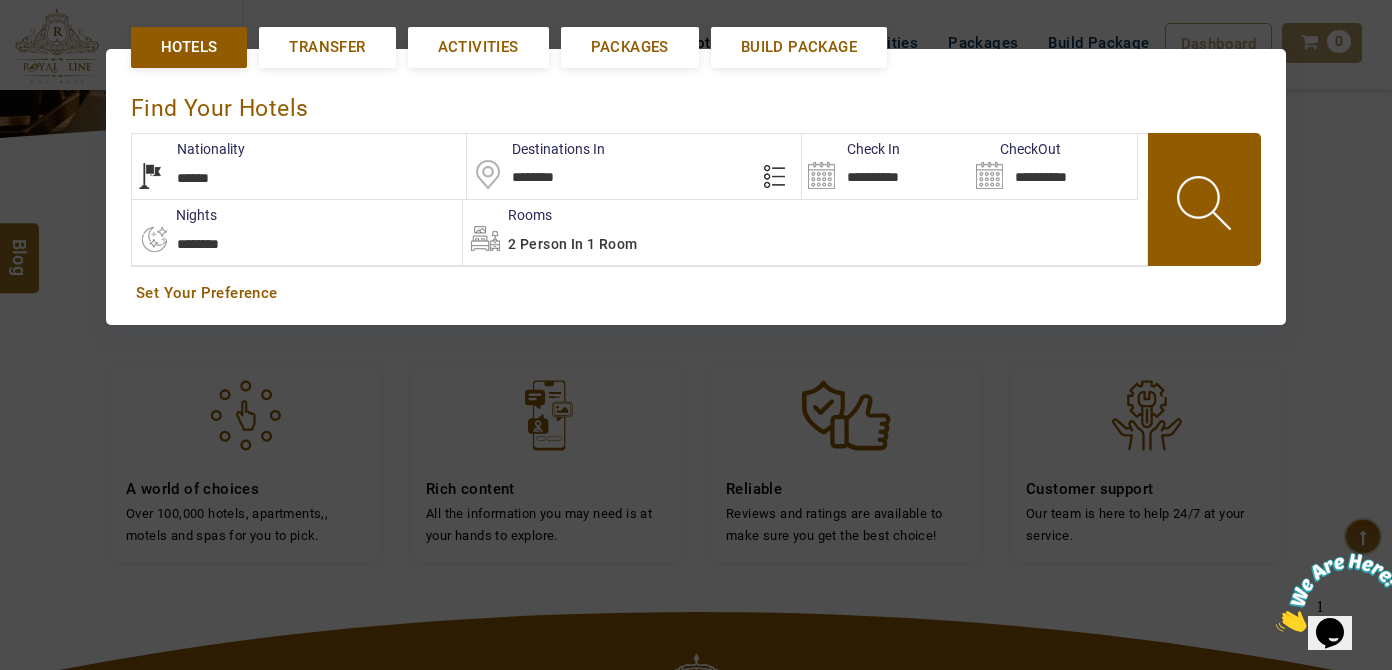 click on "**********" at bounding box center (885, 166) 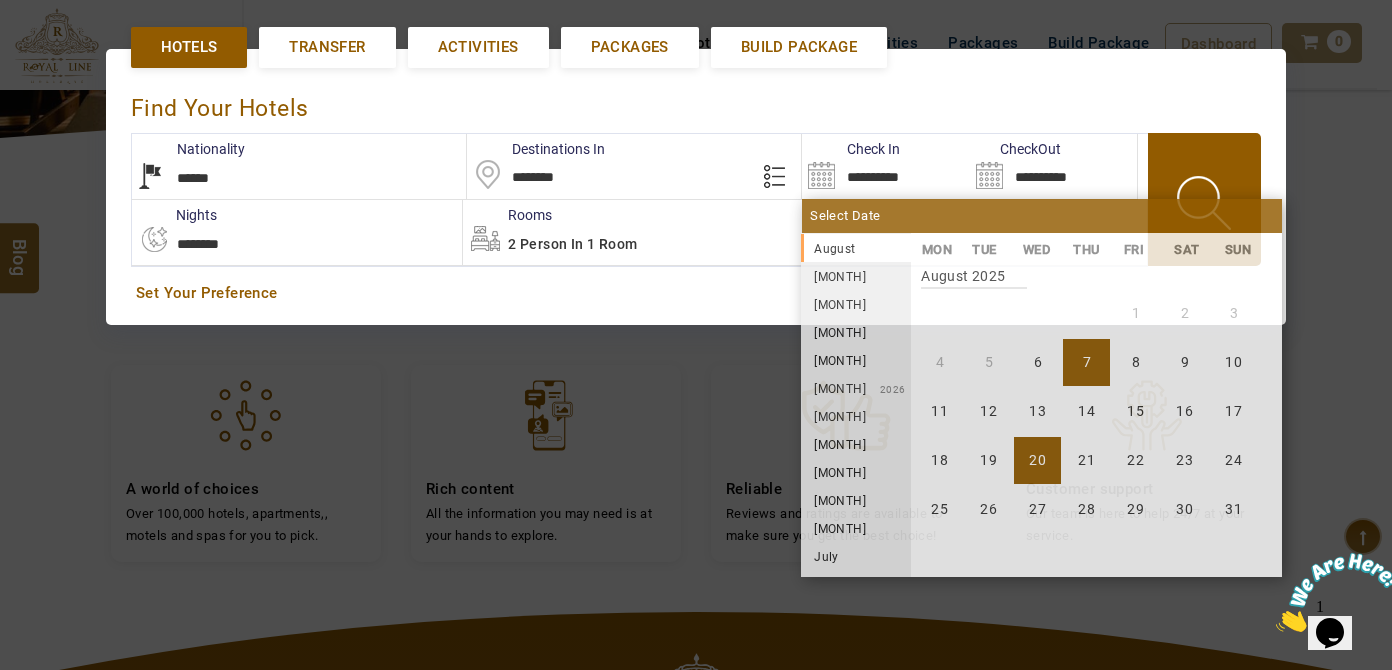 click on "20" at bounding box center [1037, 460] 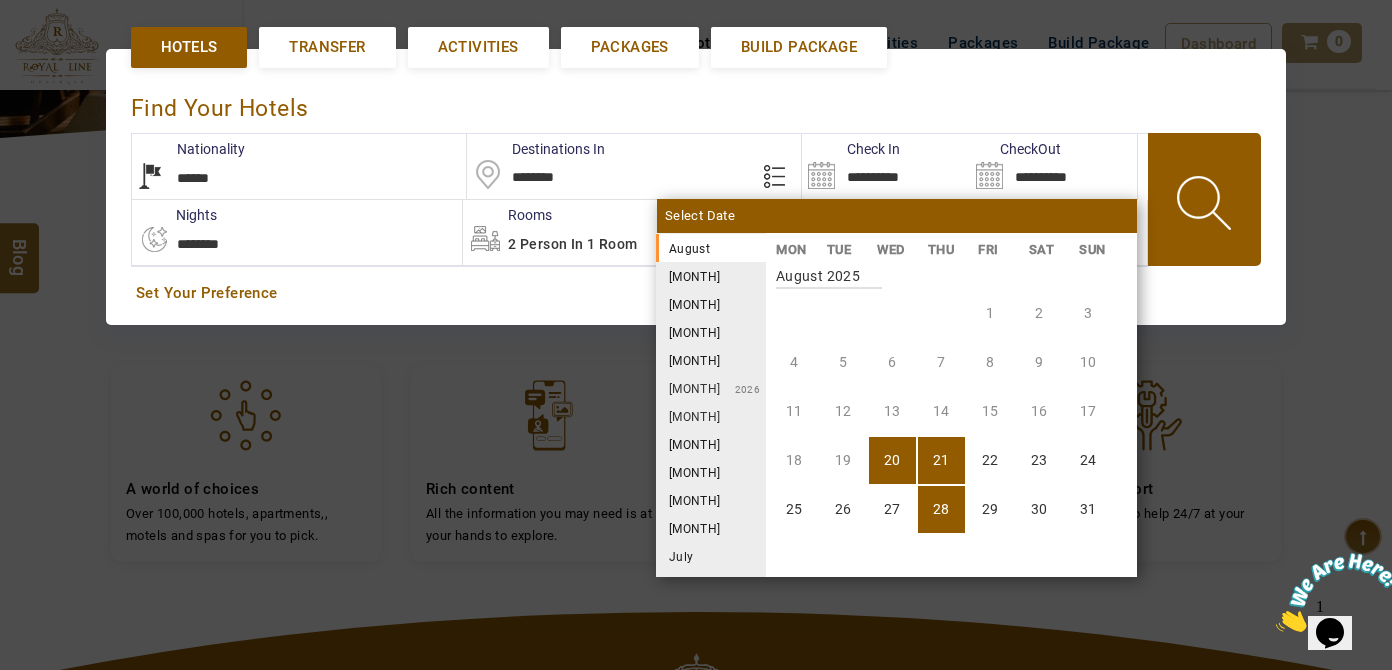 click on "28" at bounding box center [941, 509] 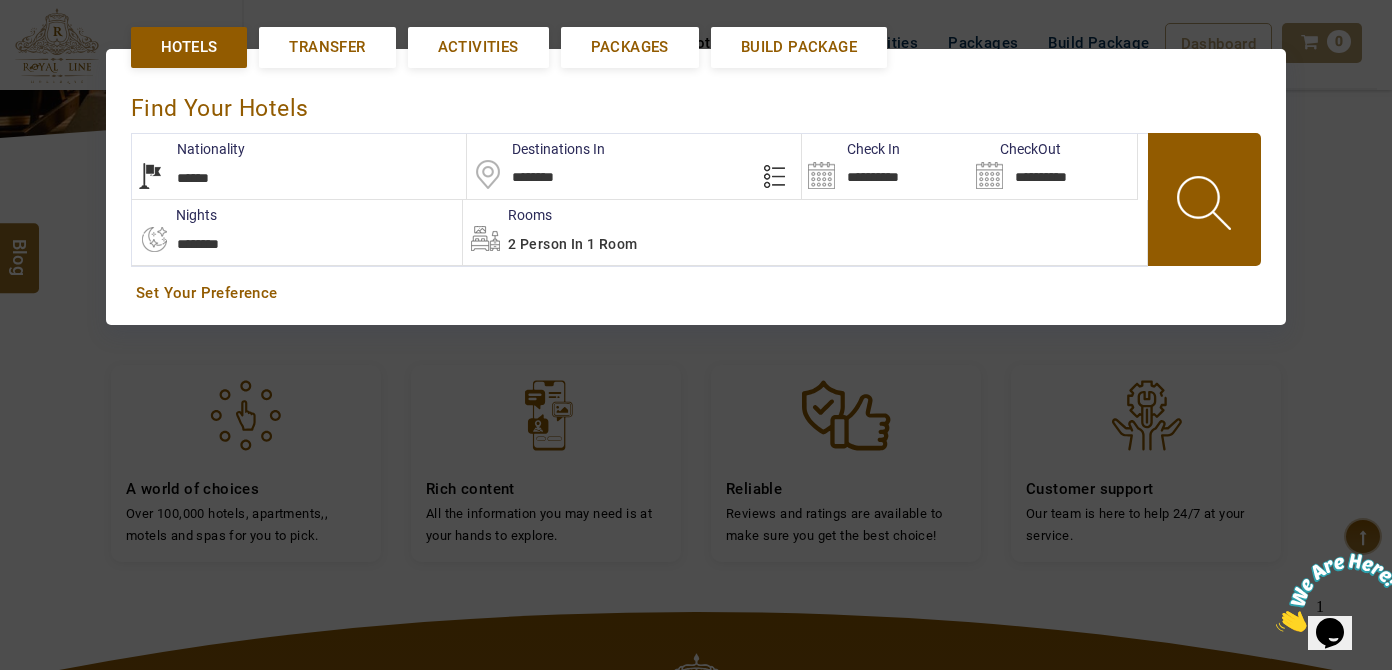 click at bounding box center [1206, 206] 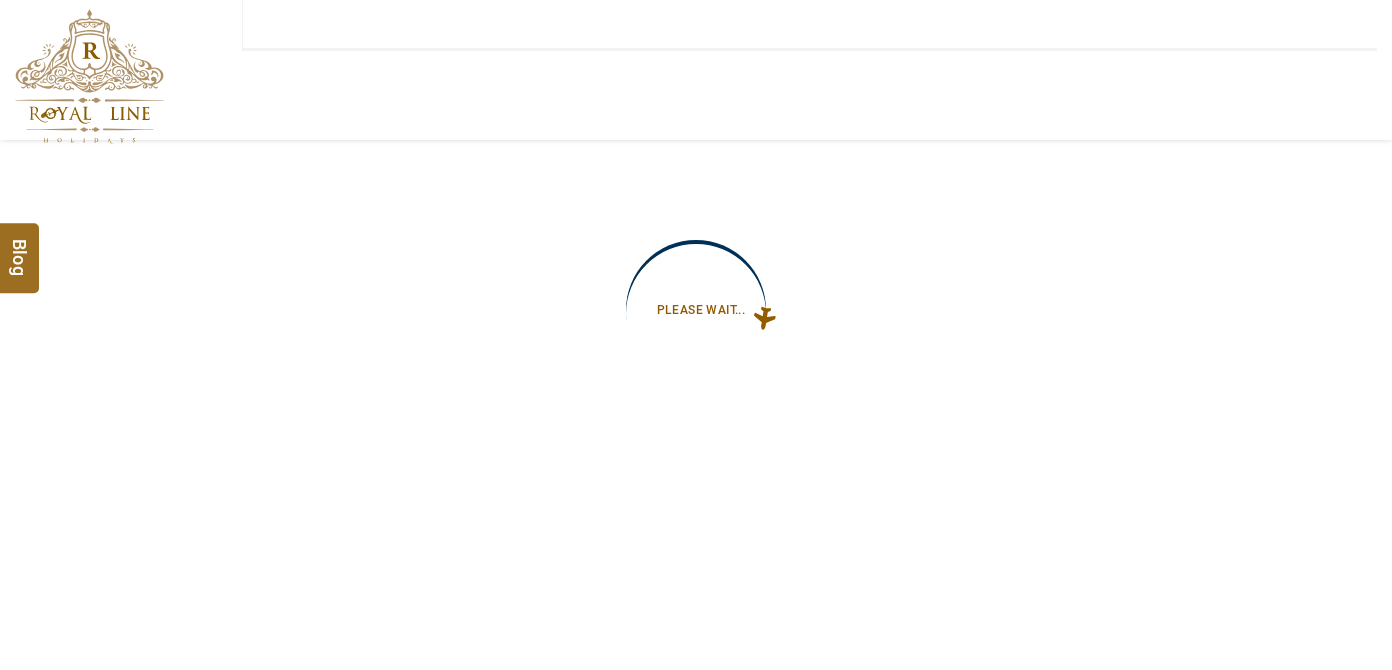 type on "**********" 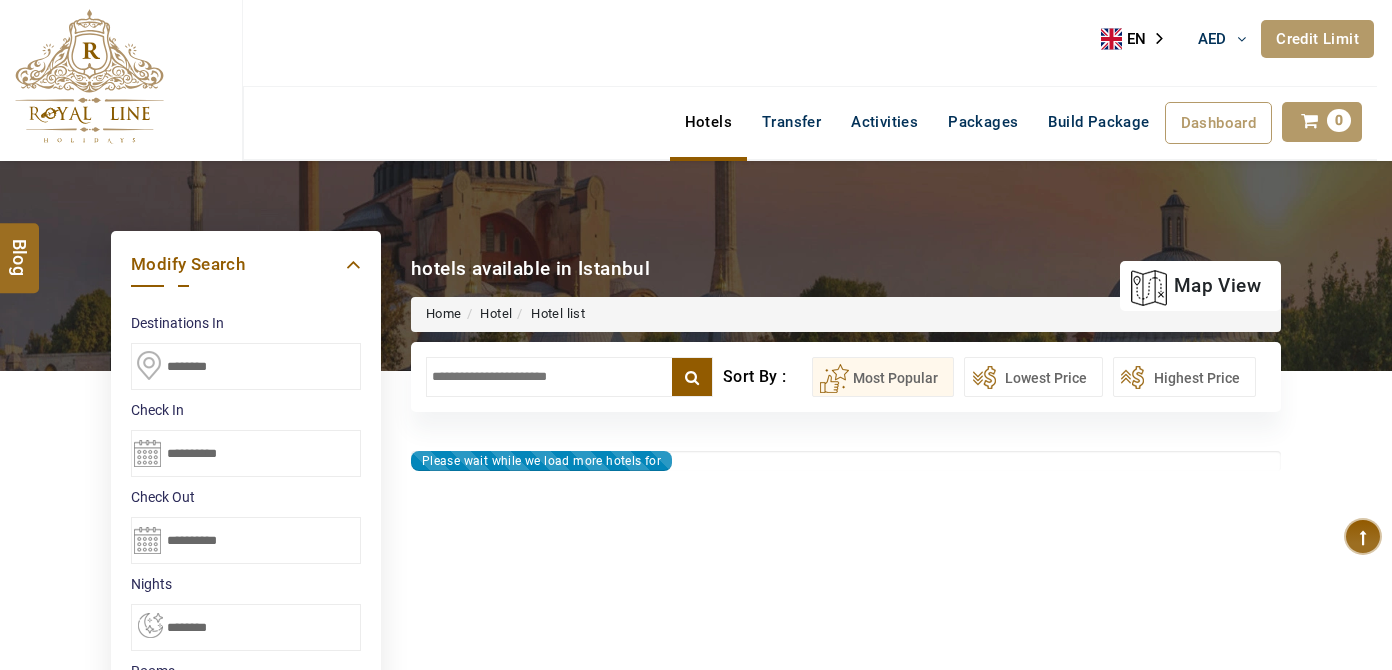 type on "**********" 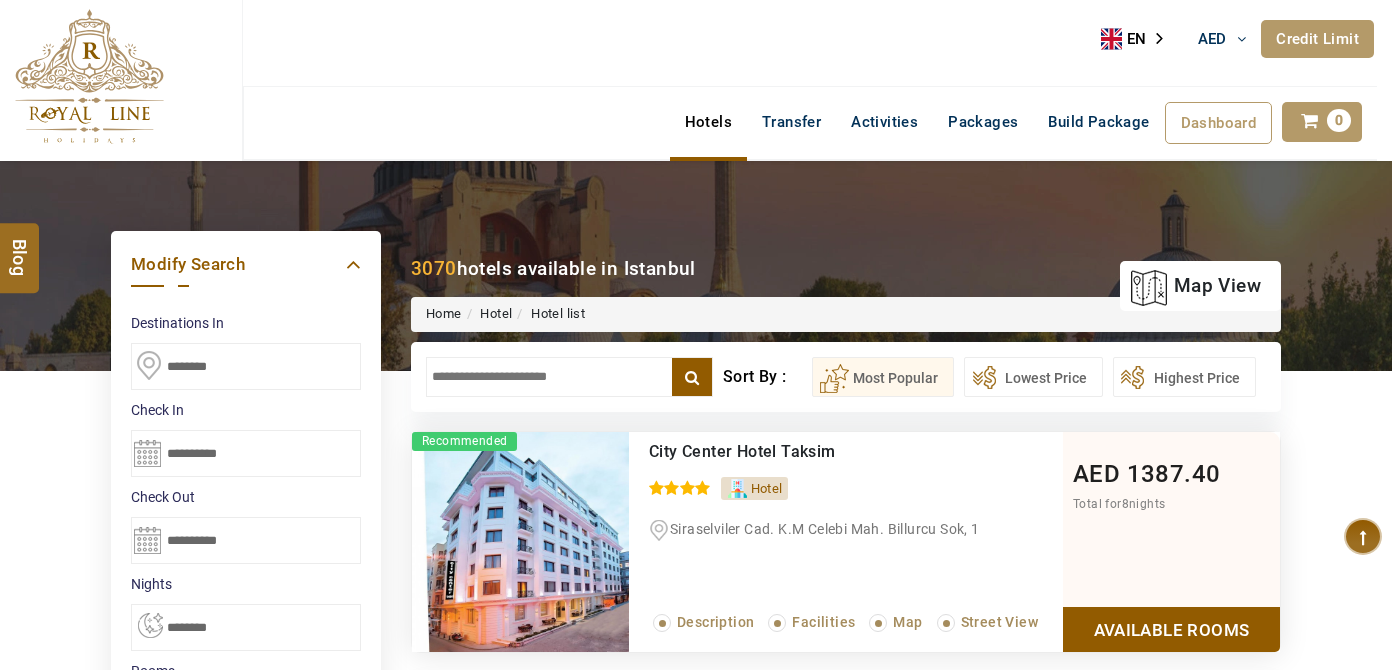 click at bounding box center (569, 377) 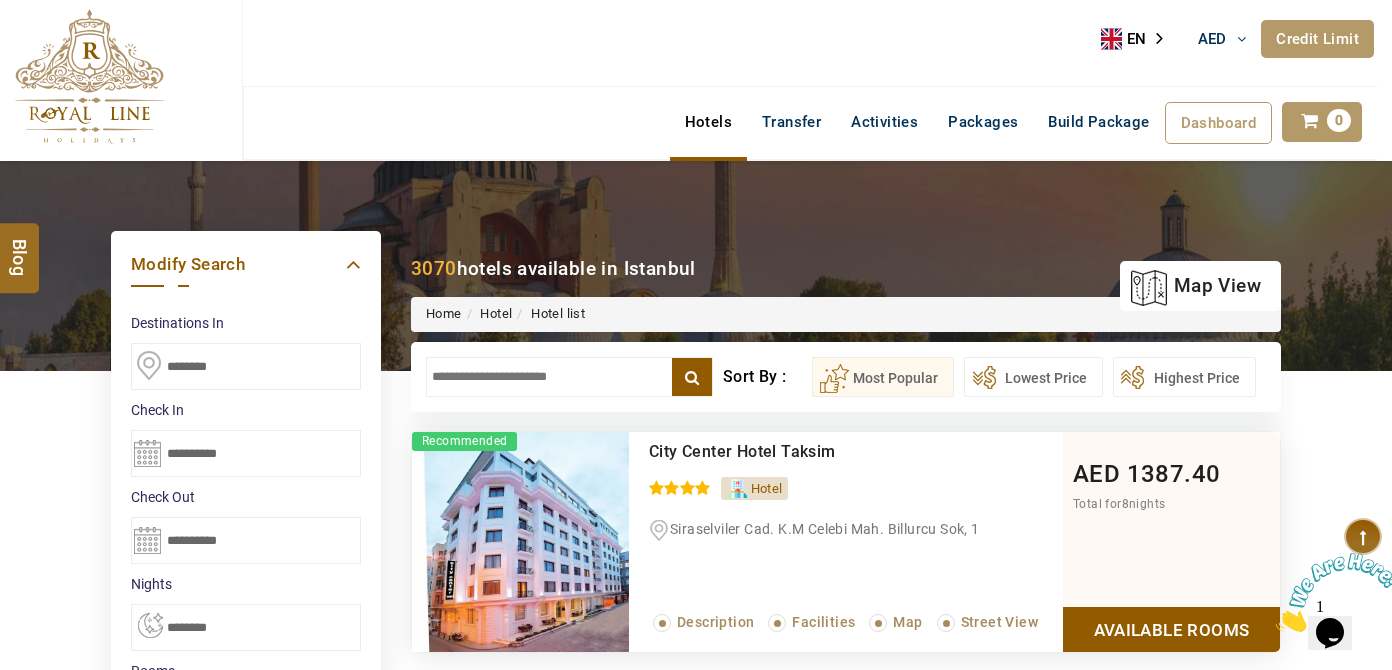 scroll, scrollTop: 0, scrollLeft: 0, axis: both 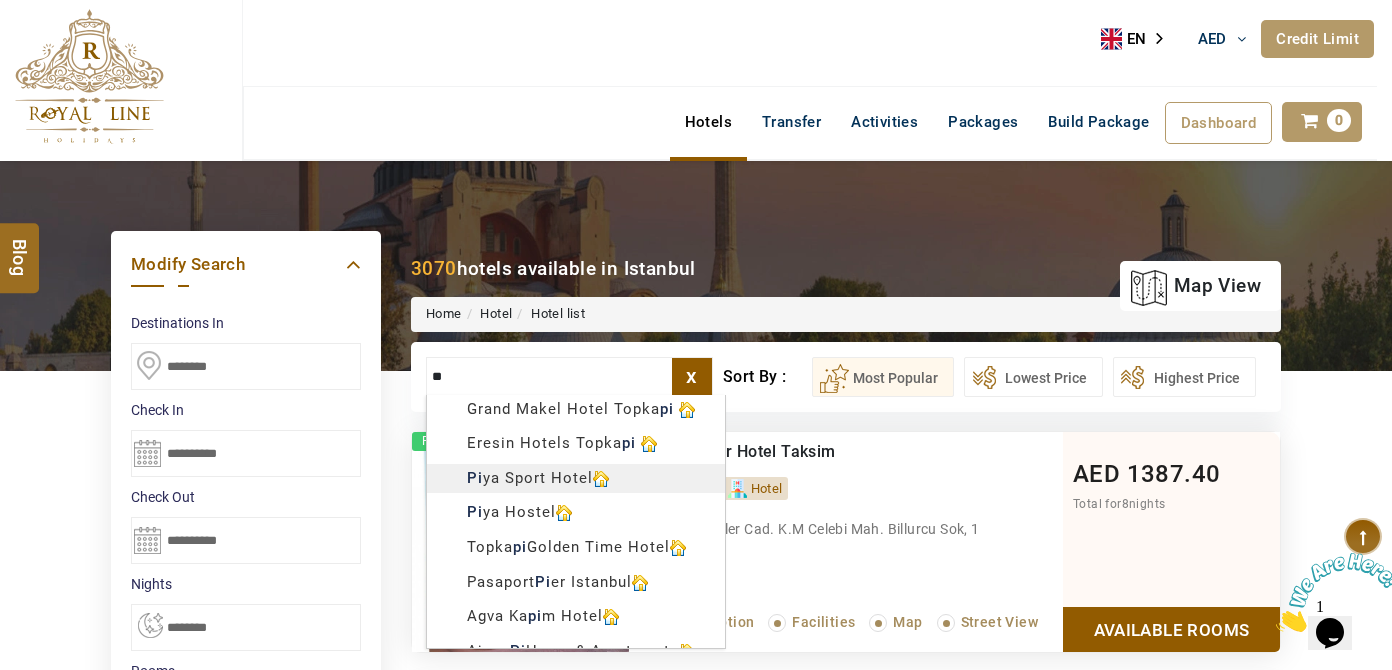 click on "LARISA HAWWARI AED AED  AED EUR  € USD  $ INR  ₹ THB  ฿ IDR  Rp BHD  BHD TRY  ₺ Credit Limit EN HE AR ES PT ZH Helpline
+971 55 344 0168 Register Now +971 55 344 0168 info@royallineholidays.com About Us What we Offer Blog Why Us Contact Hotels  Transfer Activities Packages Build Package Dashboard My Profile My Booking My Reports My Quotation Sign Out 0 Points Redeem Now To Redeem 9313  Points Future Points  4687   Points Credit Limit Credit Limit USD 25000.00 70% Complete Used USD 18689.34 Available USD 6310.66 Setting  Looks like you haven't added anything to your cart yet Countinue Shopping ****** ****** Please Wait.. Blog demo
Remember me Forgot
password? LOG IN Don't have an account?   Register Now My Booking View/ Print/Cancel Your Booking without Signing in Submit Applying Filters...... Hotels For You Will Be Loading Soon demo
In A Few Moment, You Will Be Celebrating Best Hotel options galore ! Check In   CheckOut Rooms Rooms Please Wait Please Wait ... X" at bounding box center (696, 1137) 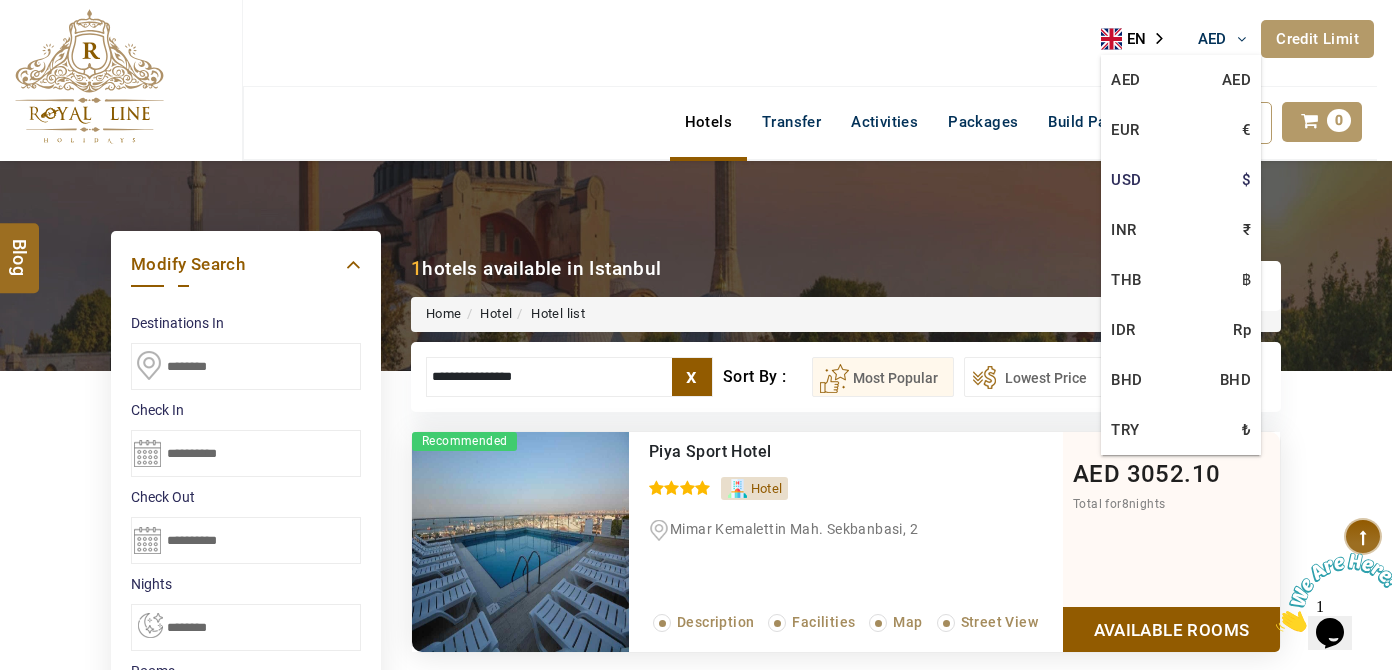type on "**********" 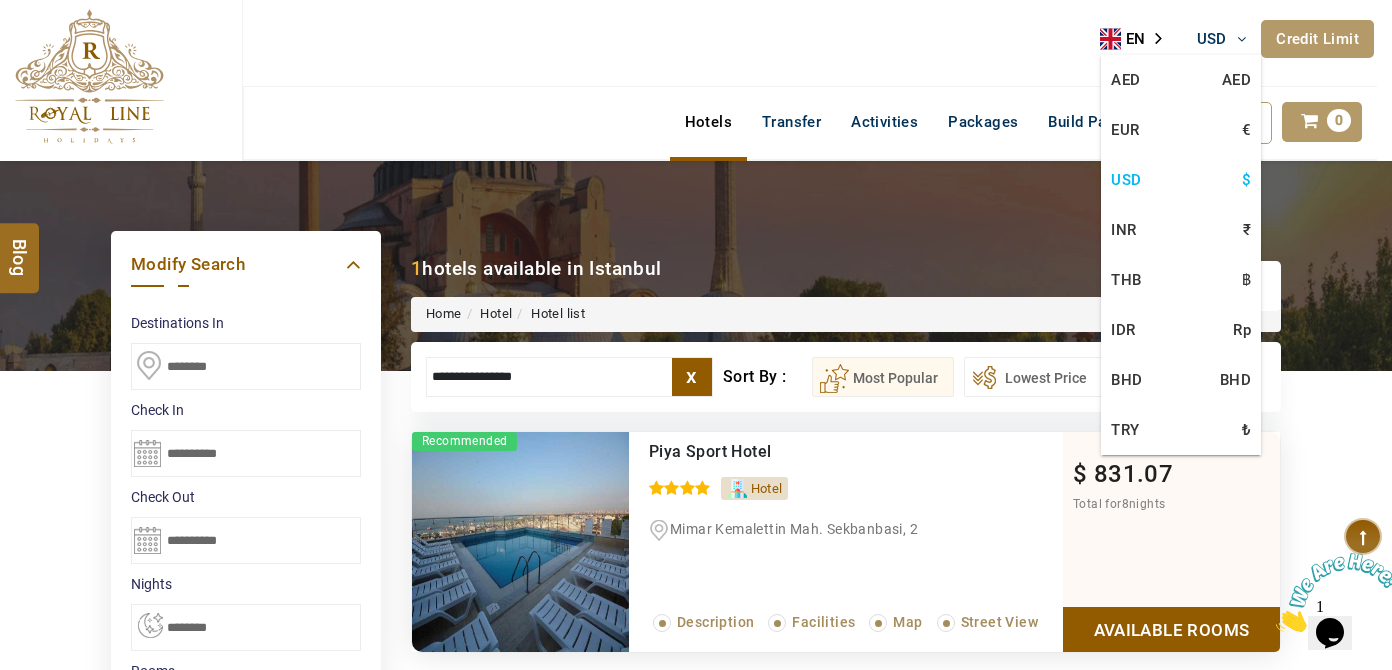 click on "USD" at bounding box center [1212, 39] 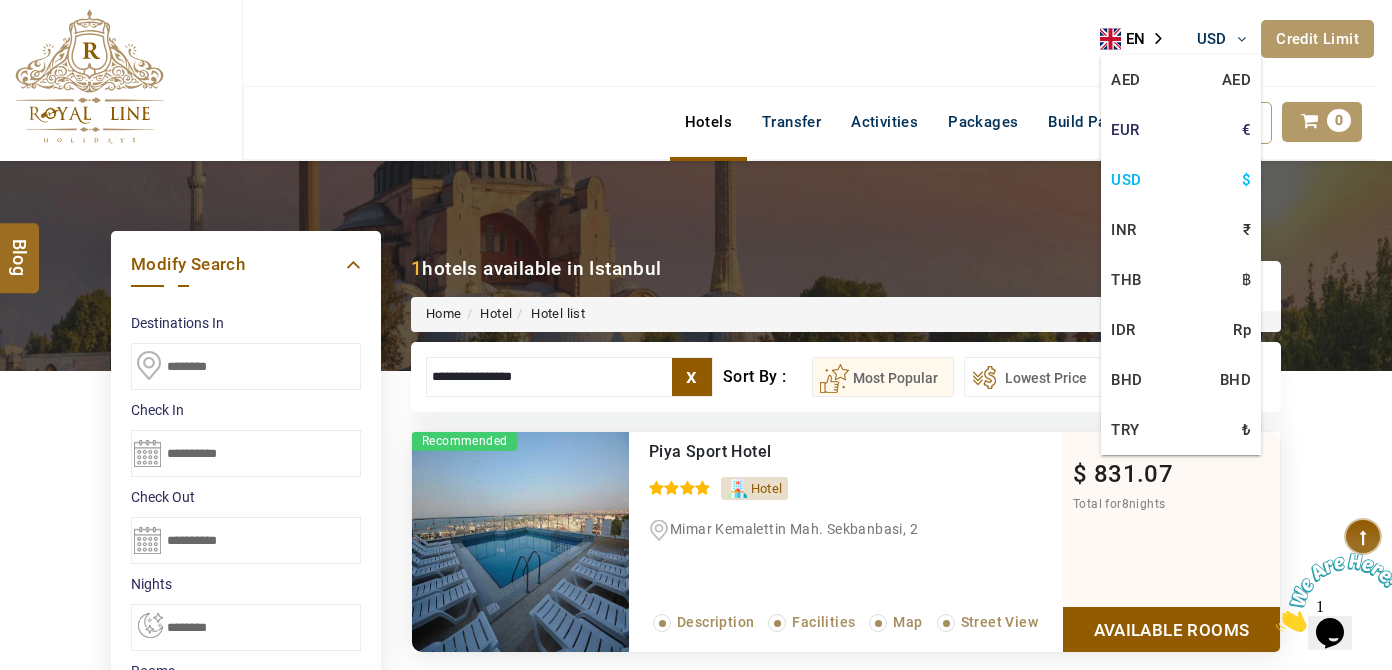 click on "EUR  €" at bounding box center (1181, 130) 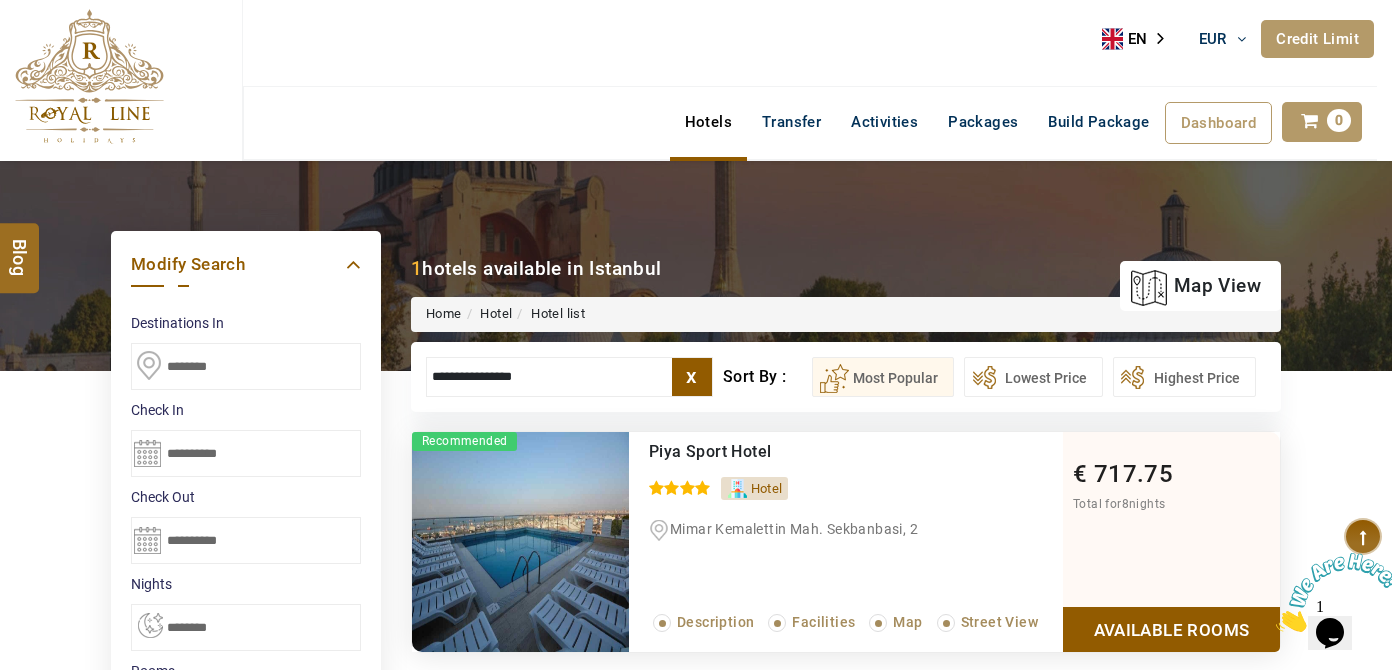 click on "Available Rooms" at bounding box center (1171, 629) 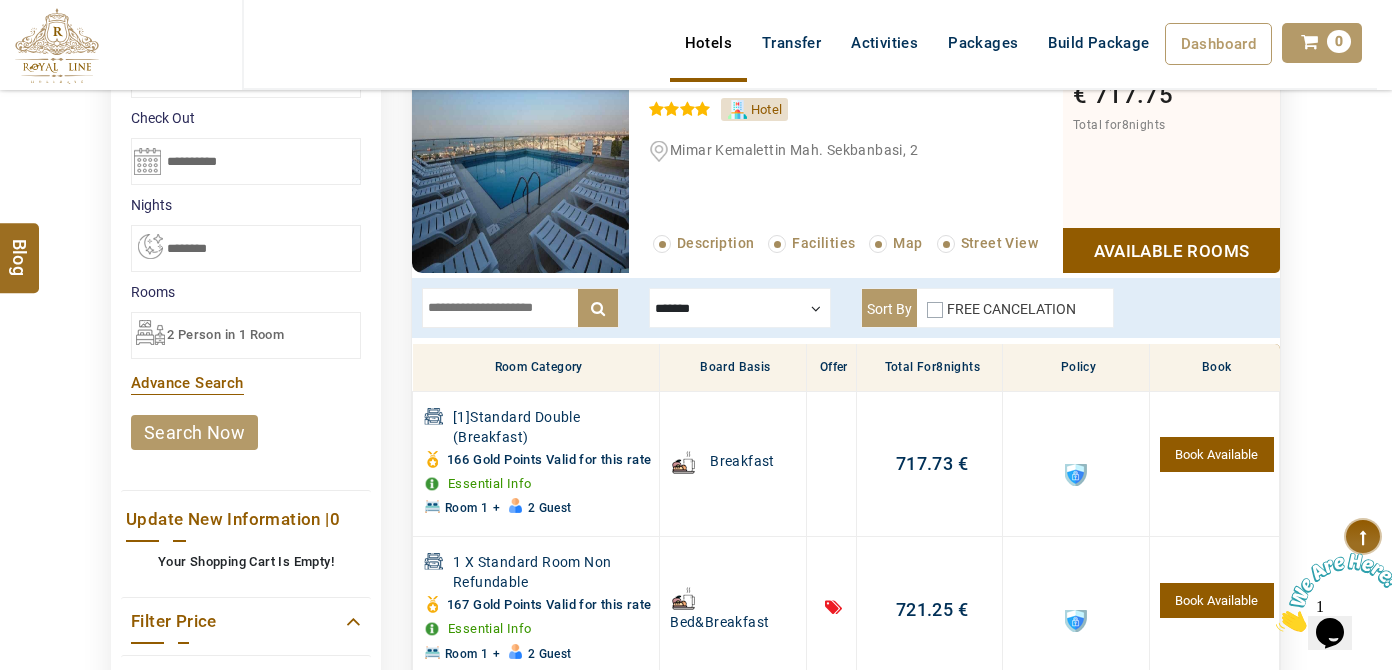 click on "2 Person in    1 Room" at bounding box center [246, 335] 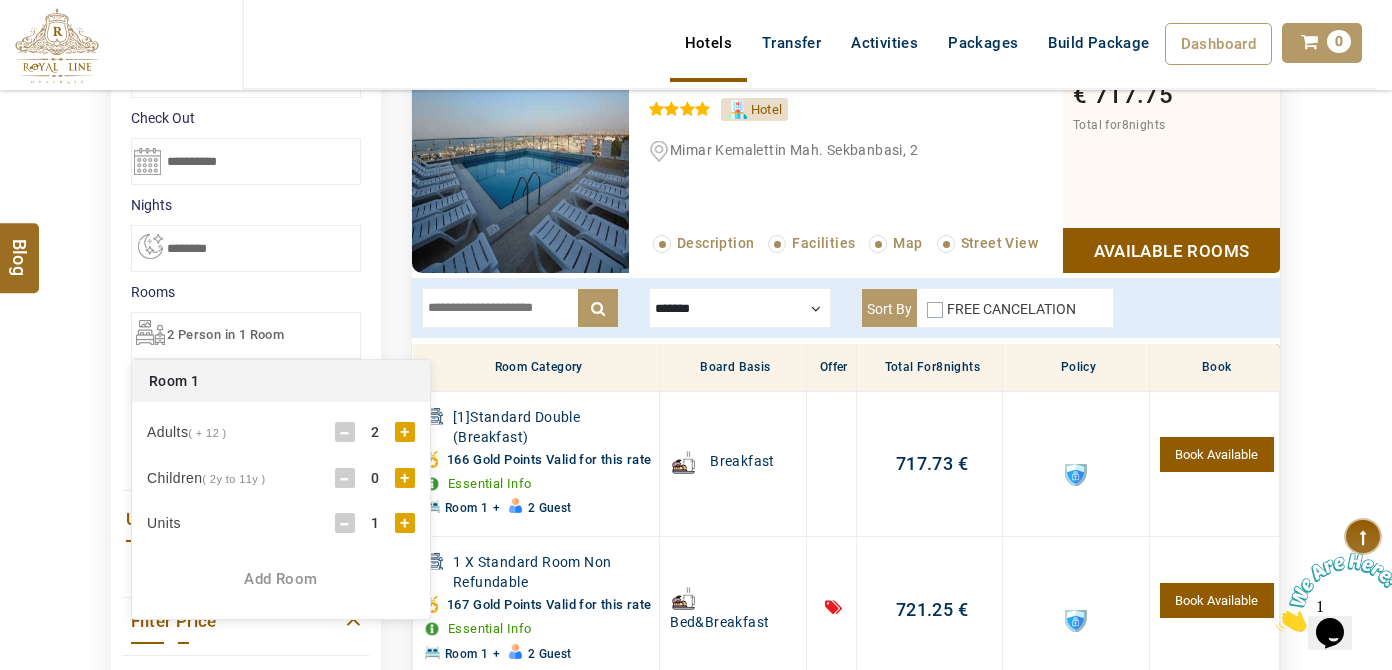 click on "-" at bounding box center (345, 432) 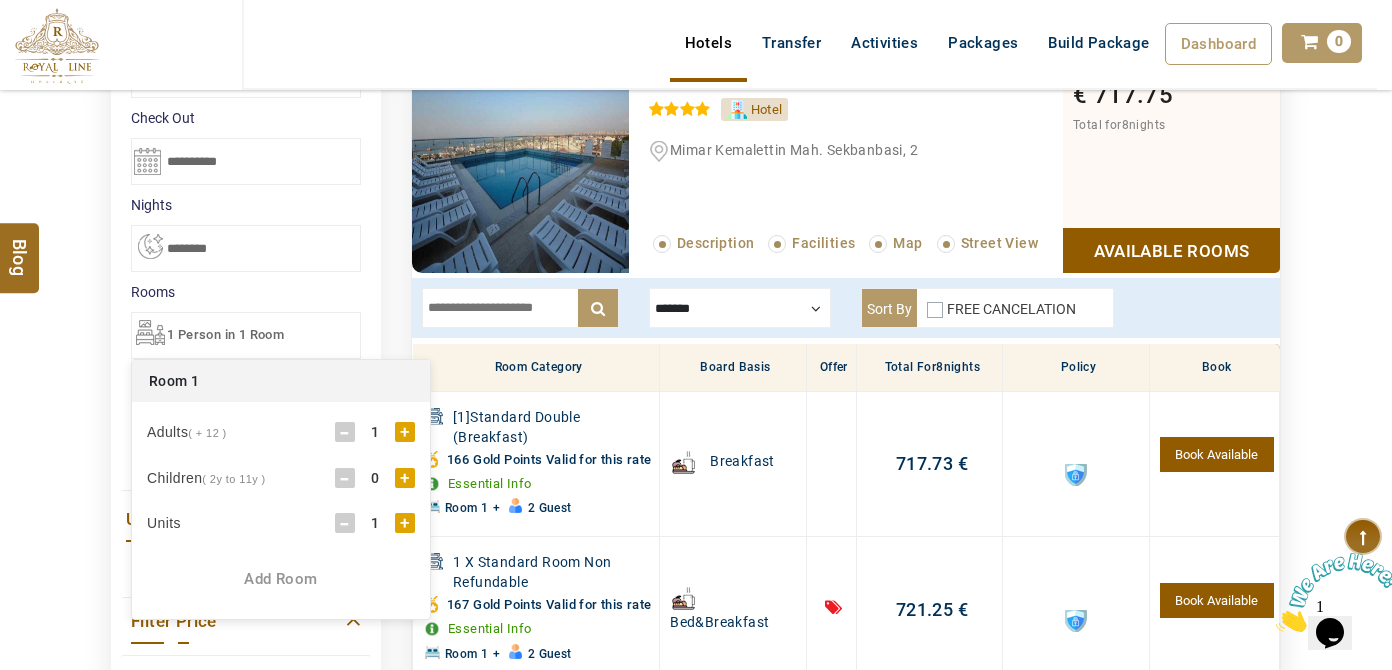 click on "DESTINATION + Add Destination  Nationality Afghanistan Albania Algeria American Samoa Andorra Angola Anguilla Antigua And Barbuda Argentina Armenia Aruba Australia Austria Azerbaijan Bahamas Bahrain Bangladesh Barbados Belarus Belgium Belize Benin Bermuda Bhutan Bolivia Bosnia Herzegovina Botswana Brazil British Indian Ocean Territory British Virgin Islands Brunei Darussalam Bulgaria Burkina Faso Burundi Cambodia Cameroon Canada Cape Verde Caribbean Cayman Islands Central African Republic Chad Chile China Christmas Island Cocos (Keeling) Islands Colombia Comoros Congo (Democratic Republic) Congo (Republic Of) Cook Islands Costa Rica Croatia Cuba Cyprus Czech Republic Denmark Djibouti Dominica Dominican Republic East Timor Ecuador Egypt El Salvador Equatorial Guinea Eritrea Estonia Ethiopia Falkland Islands(Malvinas) Faroe Islands Fiji Finland France French Guiana French Polynesia French Southern Territories Gabon Gambia Georgia Germany Ghana Gibraltar Greece Greenland Grenada Guadeloupe Guam Guatemala Guinea" at bounding box center [696, 516] 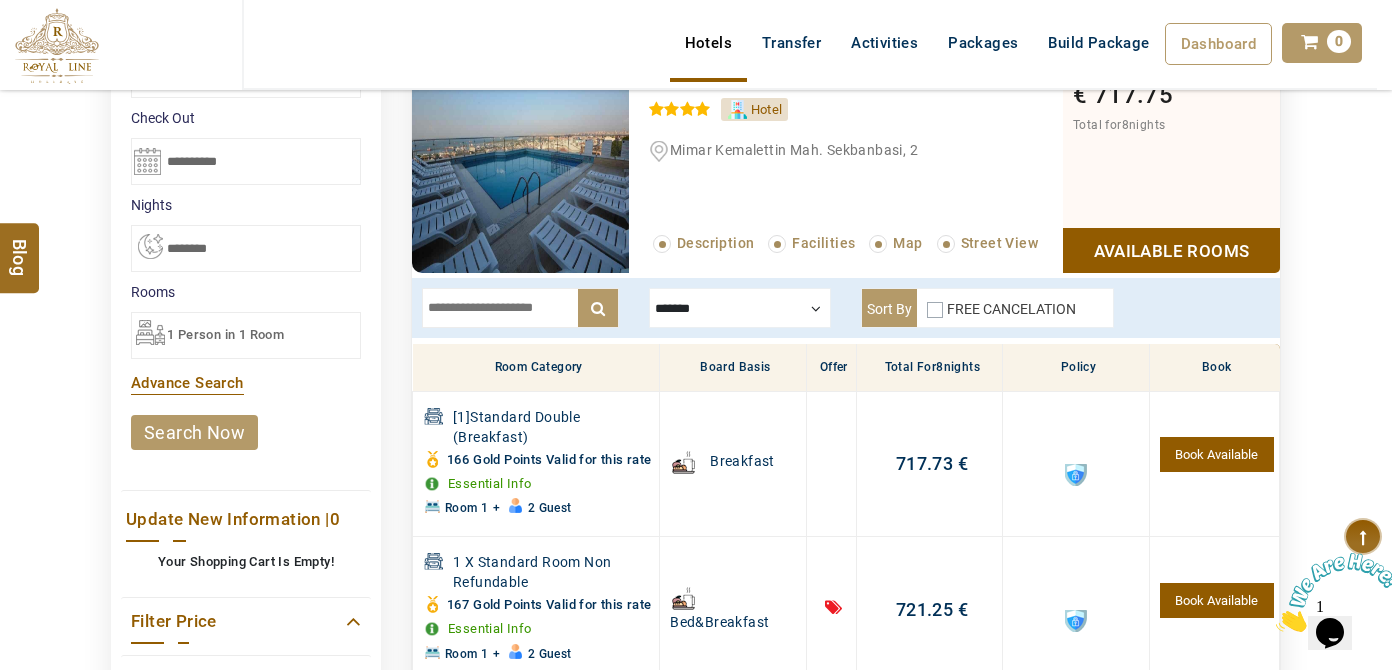click on "search now" at bounding box center [194, 432] 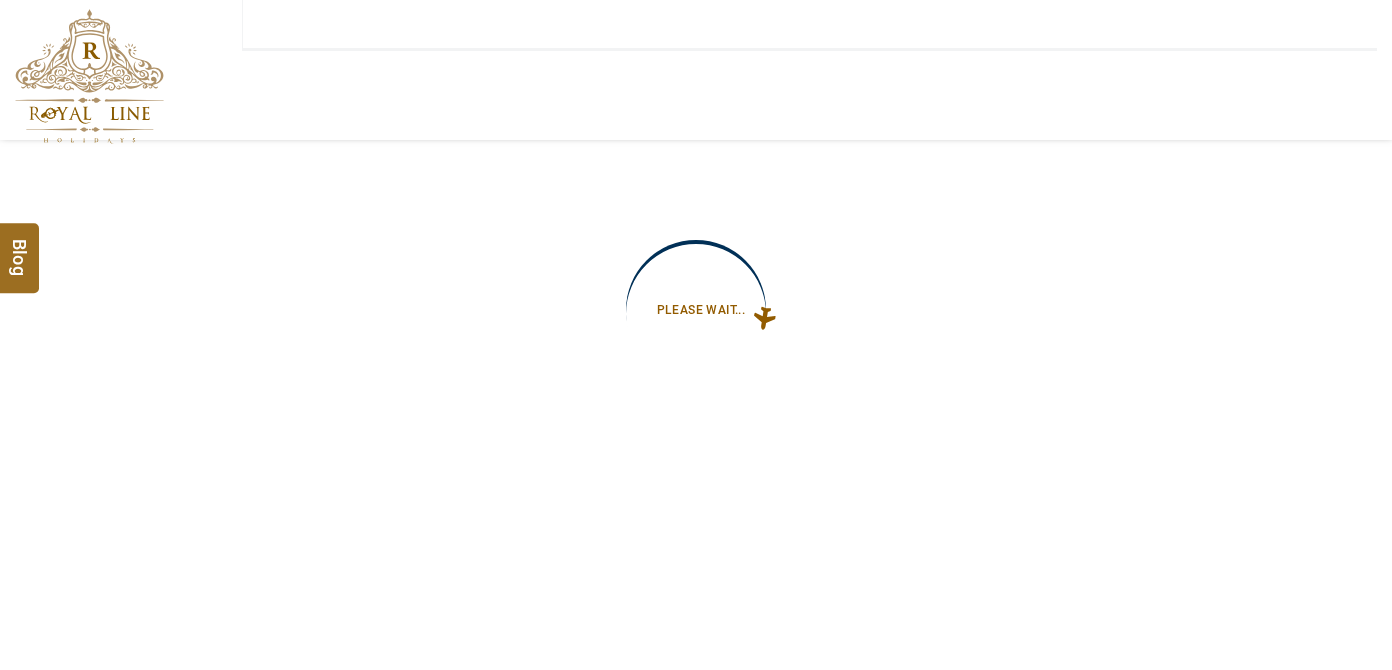 type on "**********" 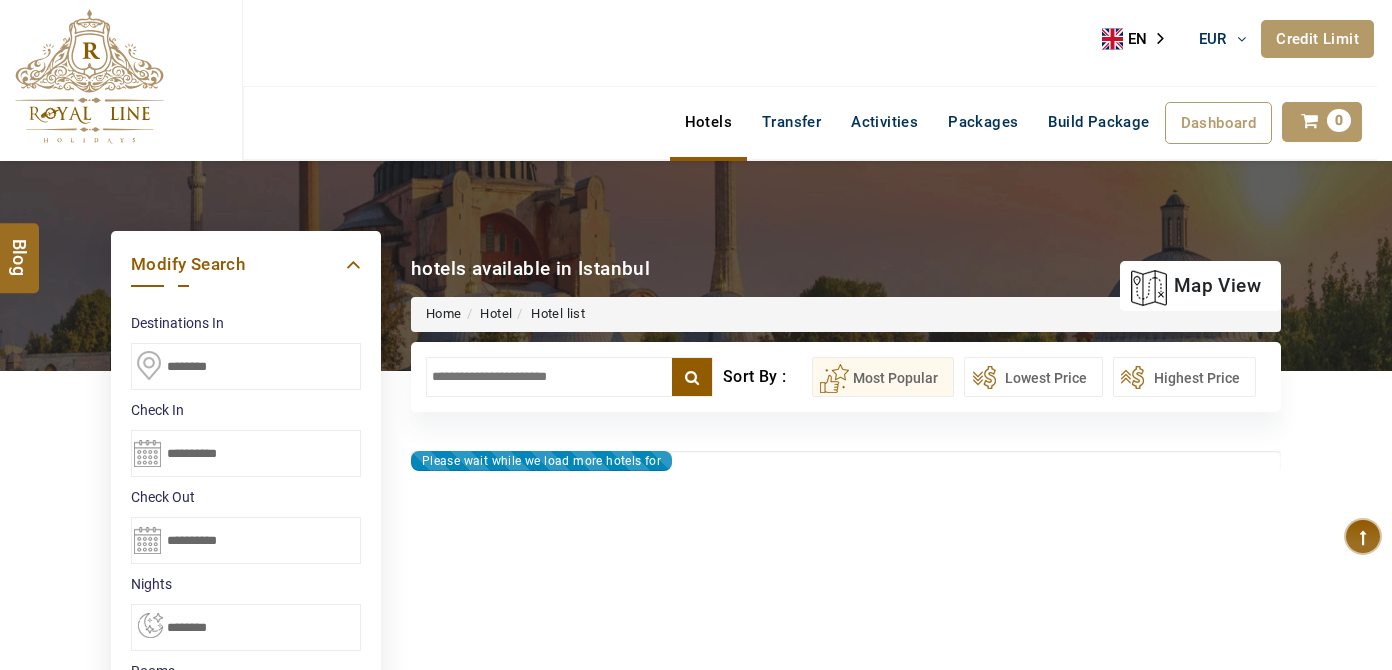 type on "**********" 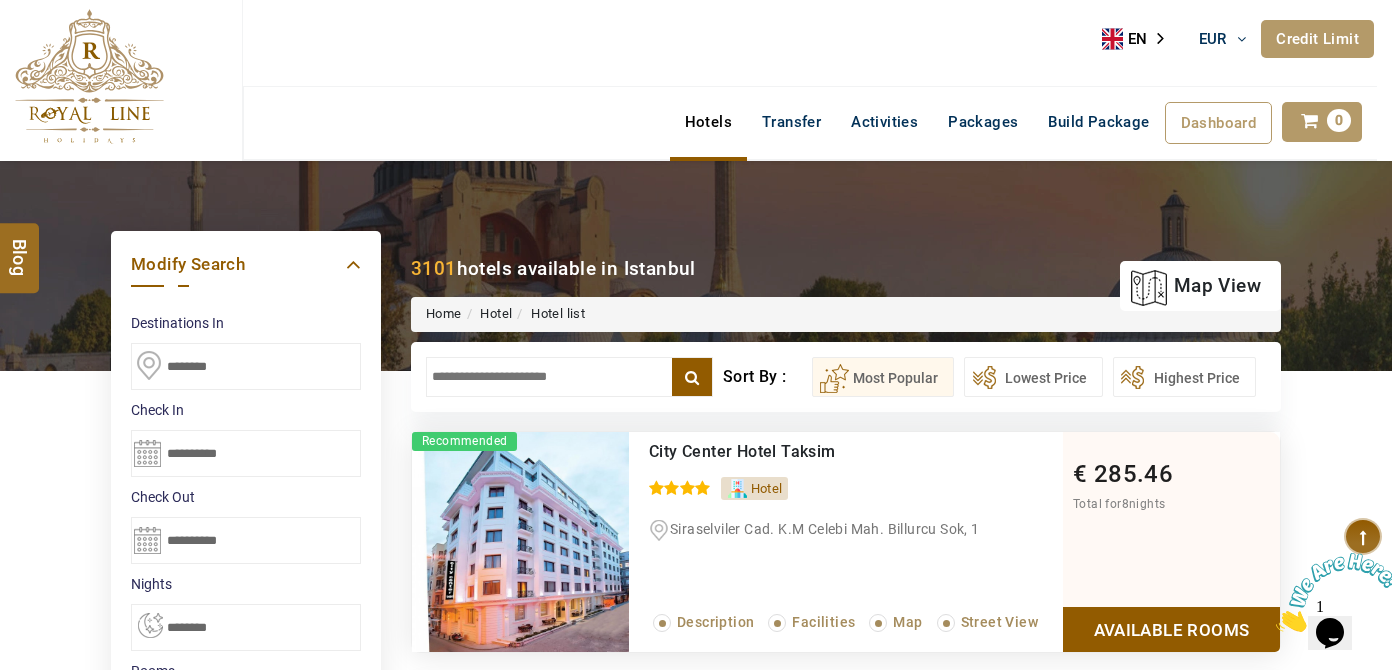 scroll, scrollTop: 0, scrollLeft: 0, axis: both 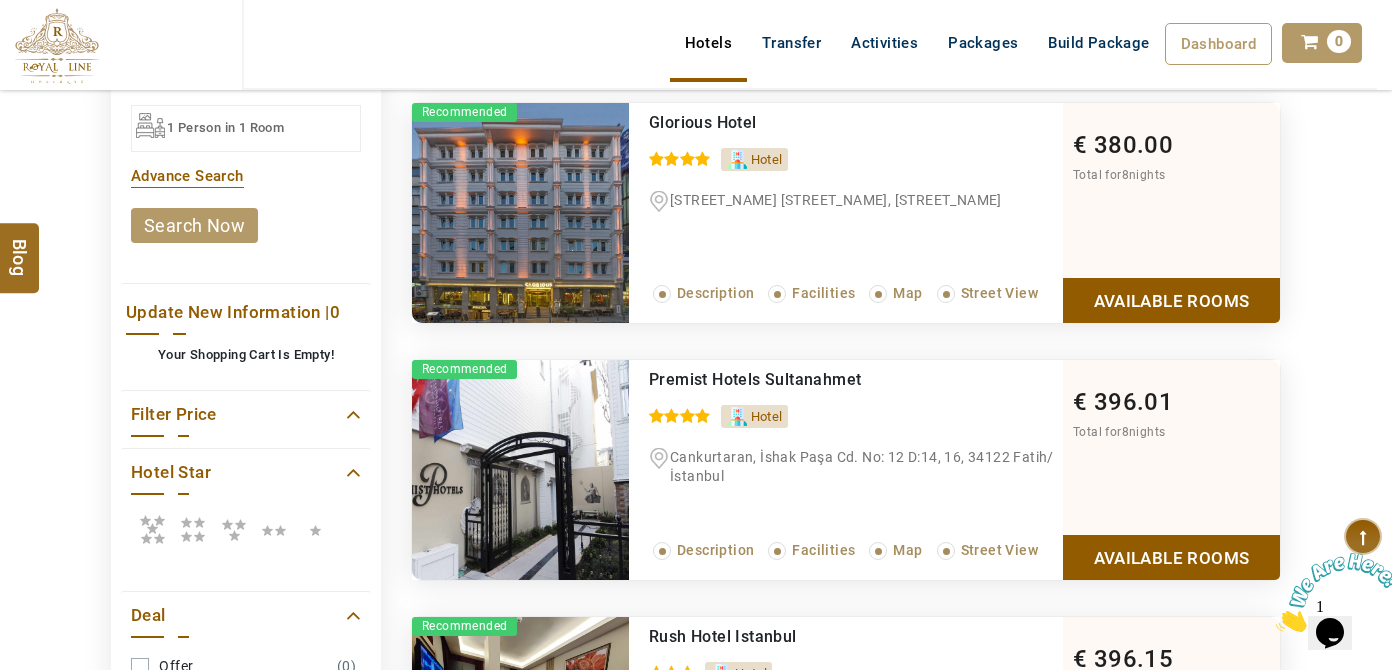 click on "**********" at bounding box center (246, -36) 